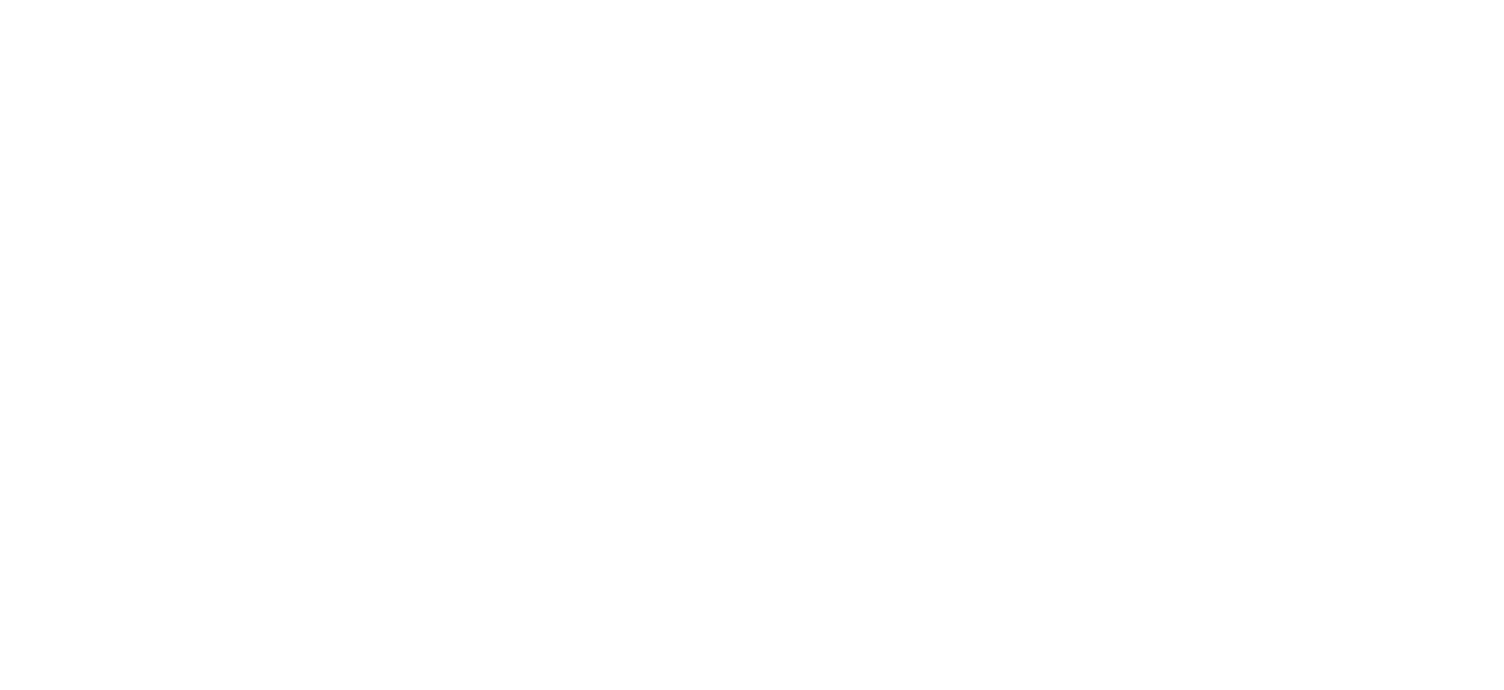 scroll, scrollTop: 0, scrollLeft: 0, axis: both 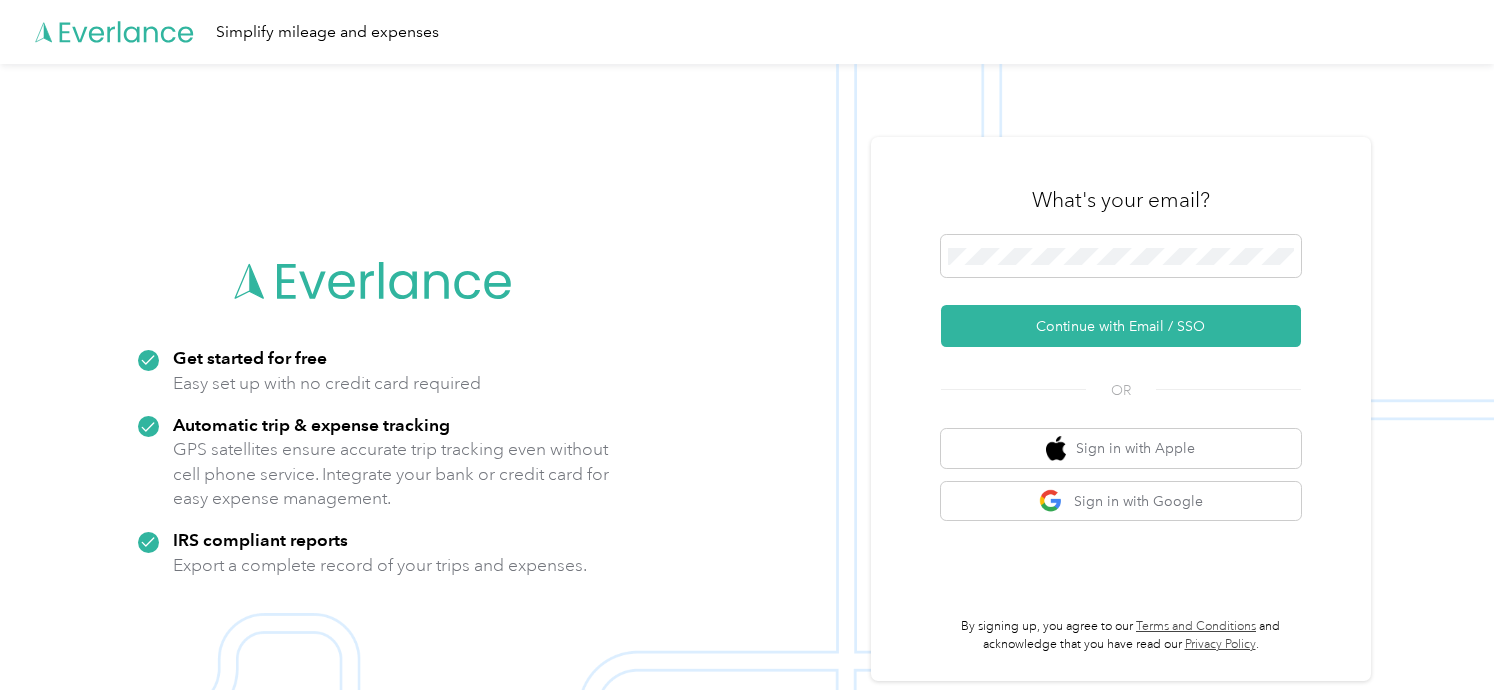 click on "What's your email? Continue with Email / SSO OR Sign in with Apple Sign in with Google By signing up, you agree to our   Terms and Conditions   and acknowledge that you have read our   Privacy Policy ." at bounding box center (1121, 409) 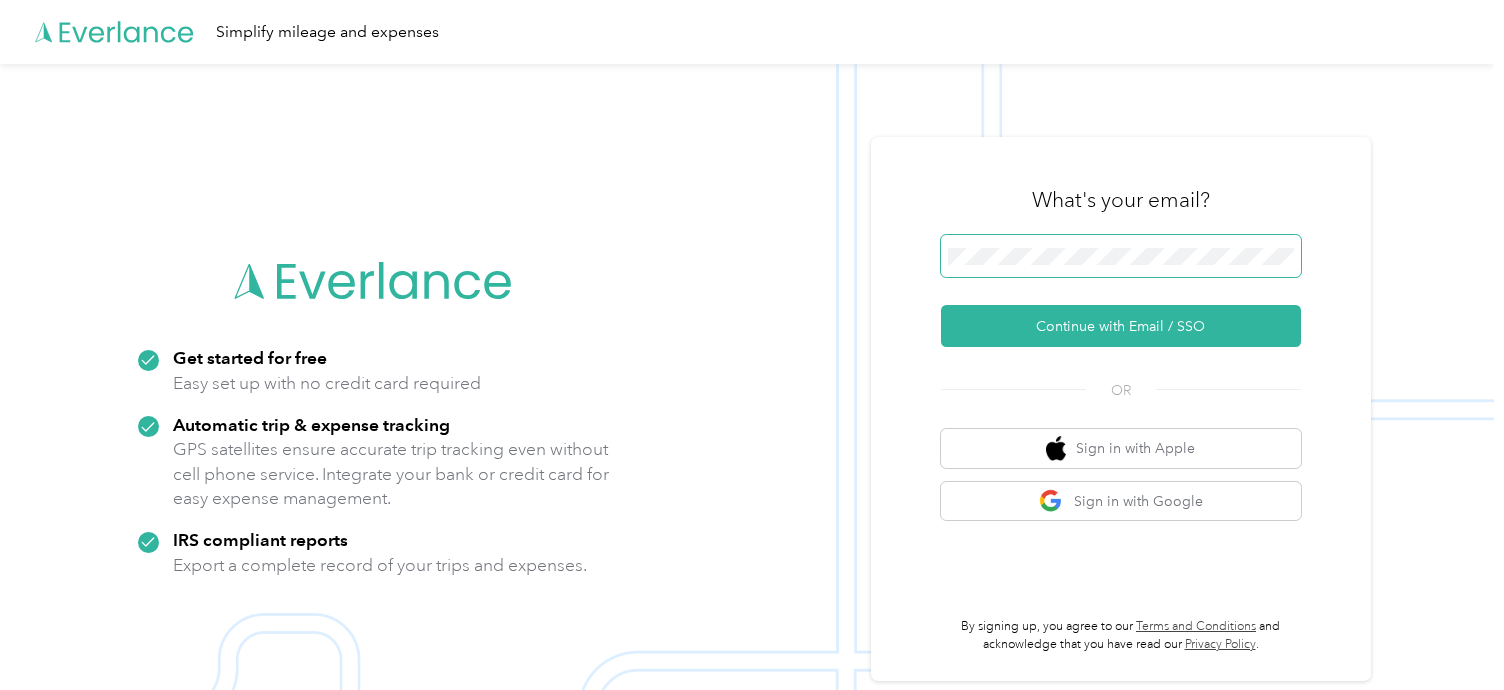 click at bounding box center (1121, 256) 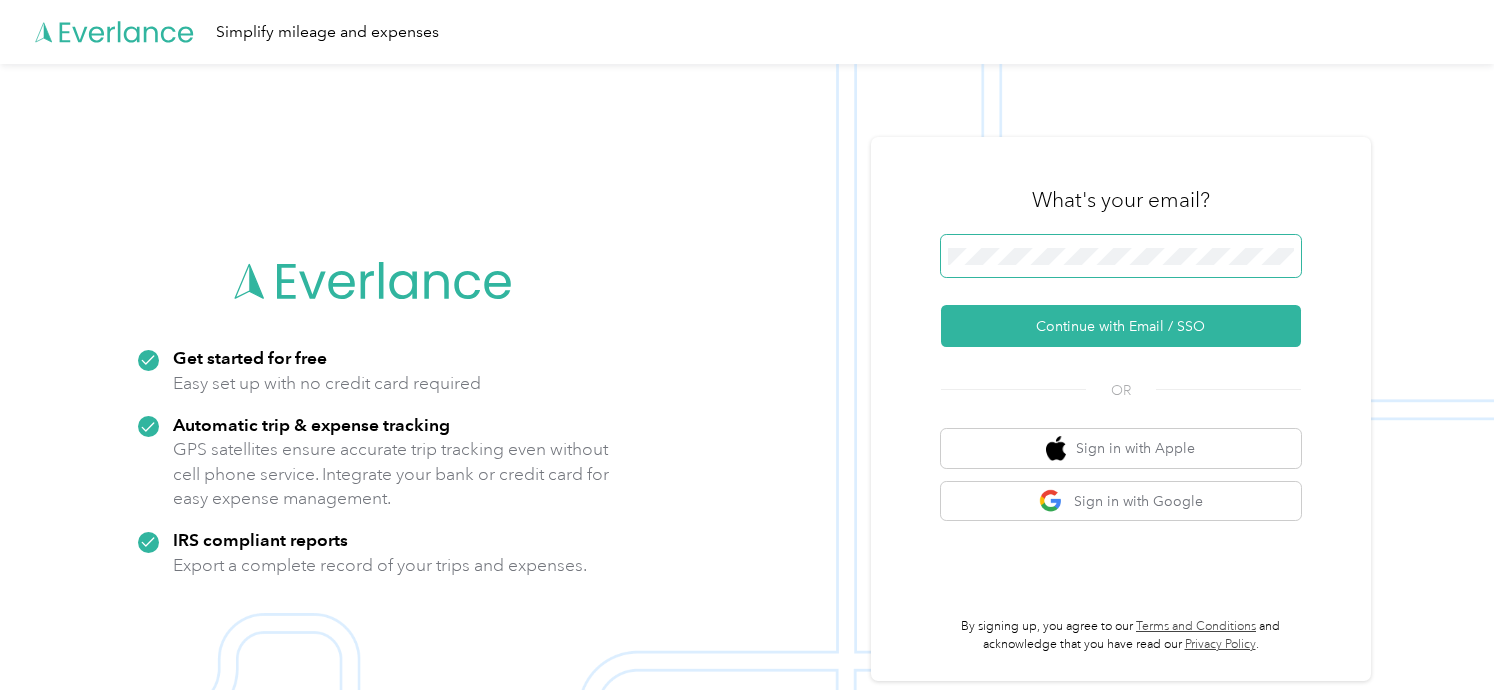 click at bounding box center [1121, 256] 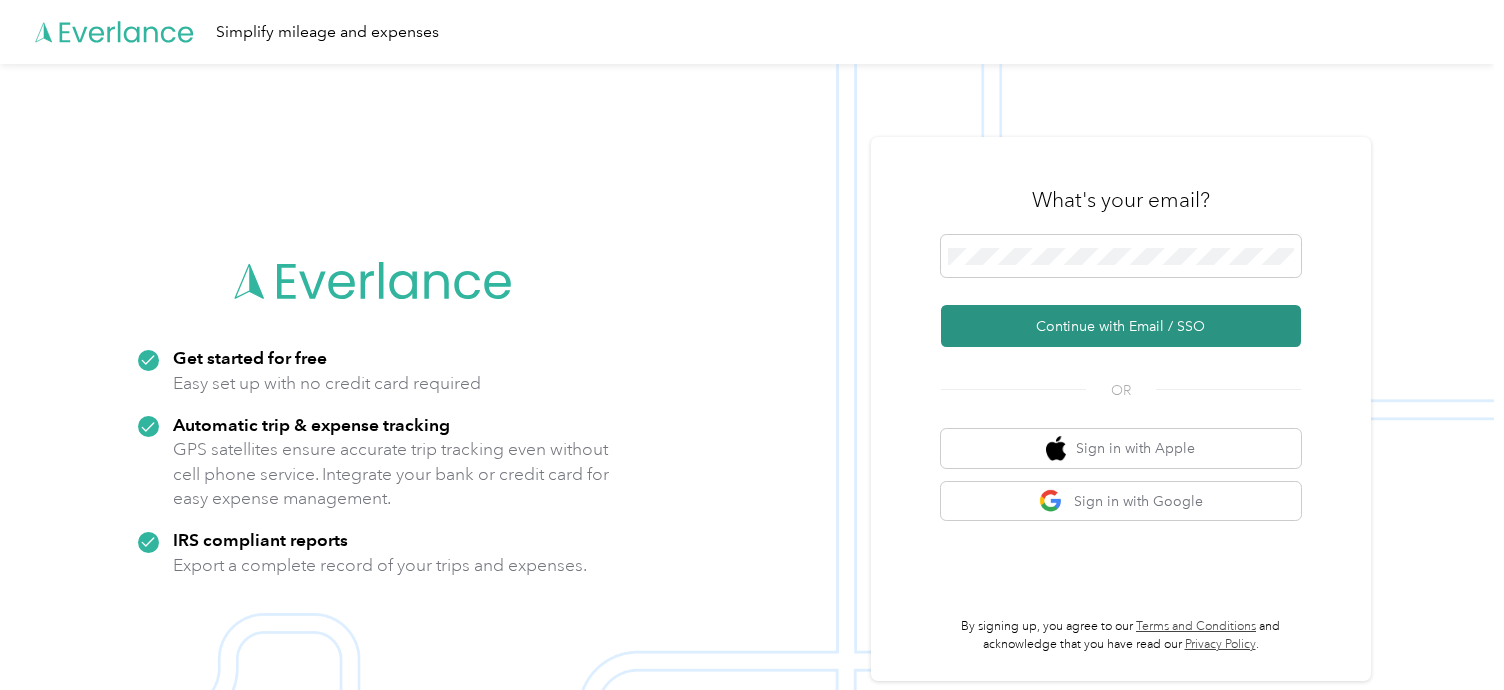 click on "Continue with Email / SSO" at bounding box center [1121, 326] 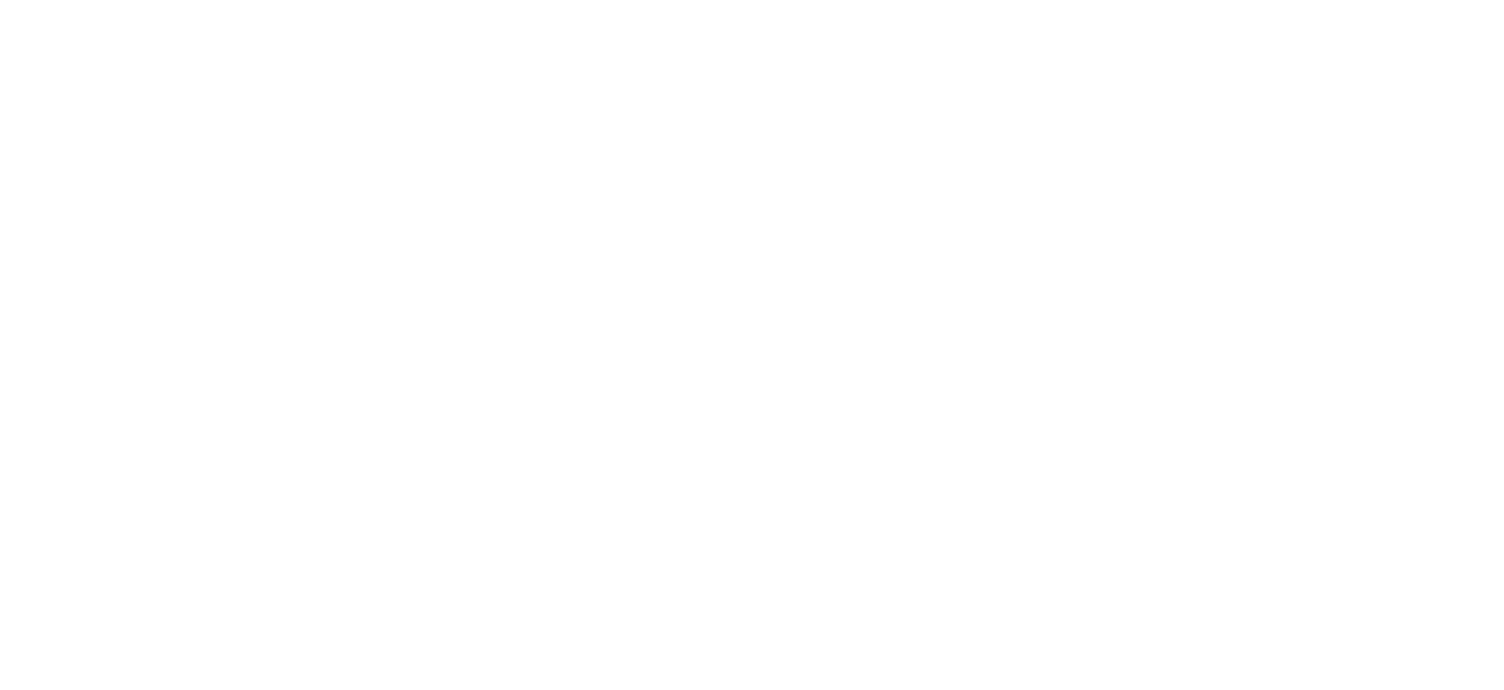 scroll, scrollTop: 0, scrollLeft: 0, axis: both 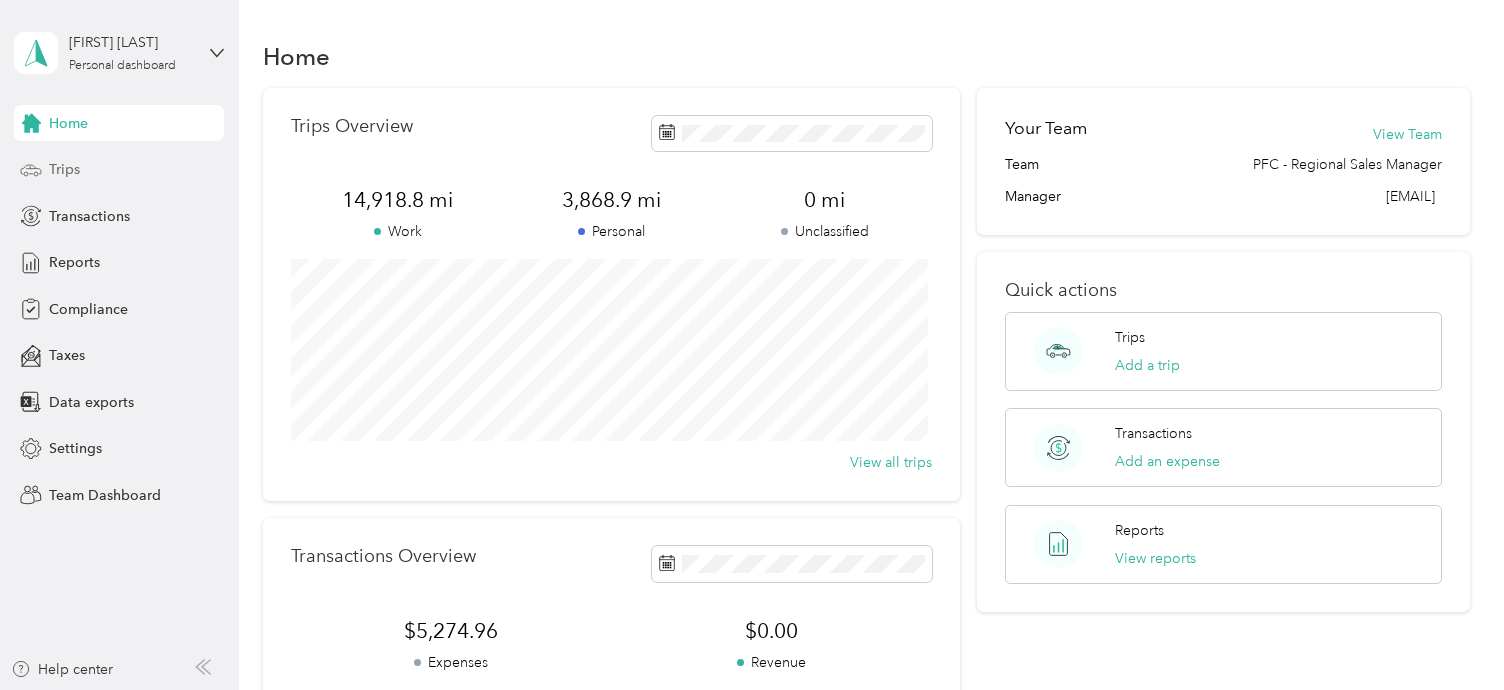 click on "Trips" at bounding box center [64, 169] 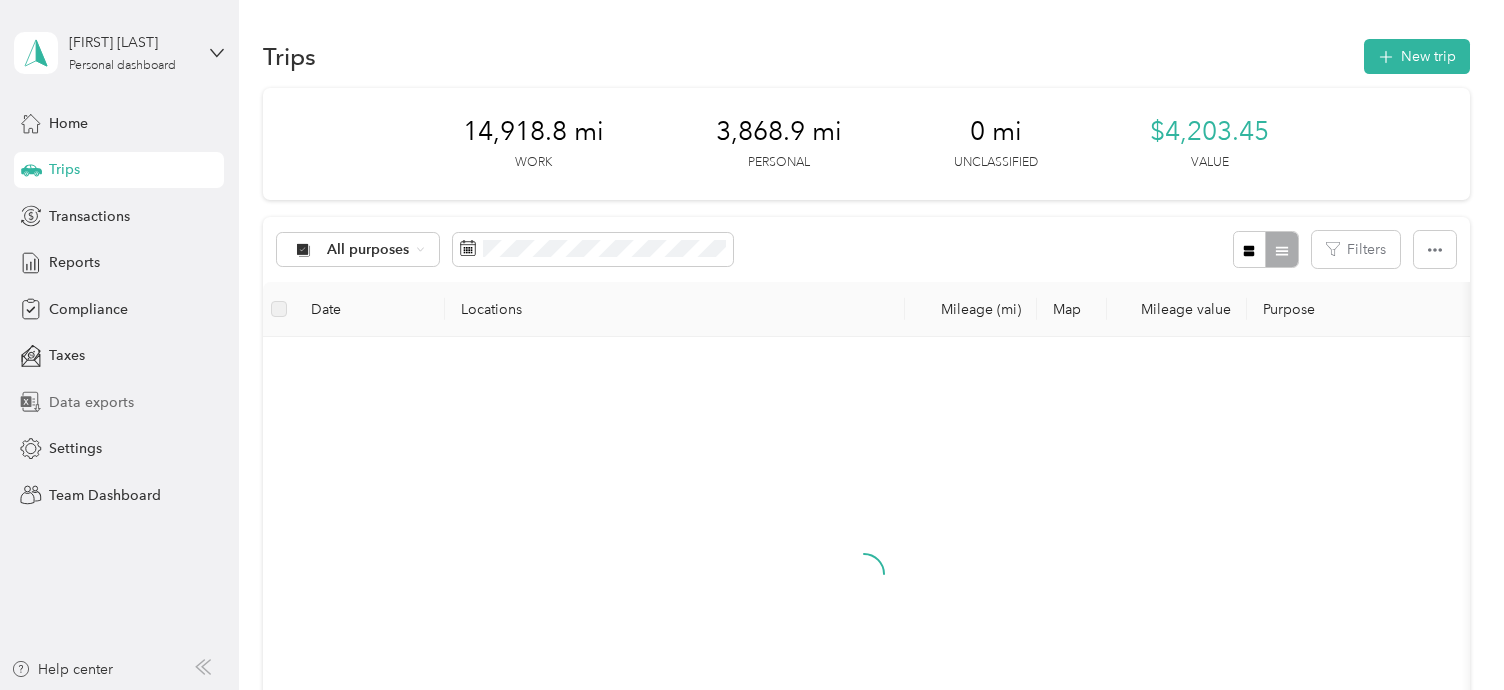 click on "Data exports" at bounding box center (91, 402) 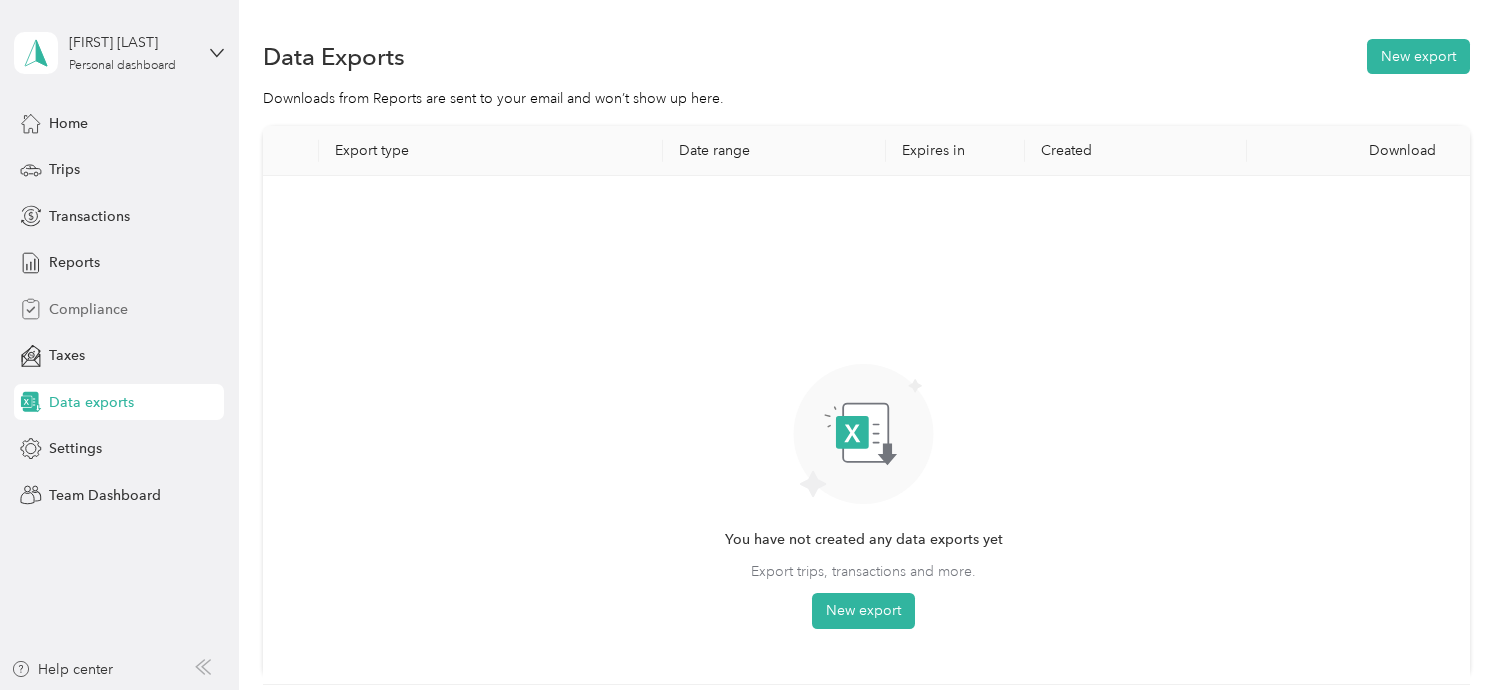 click on "Compliance" at bounding box center (88, 309) 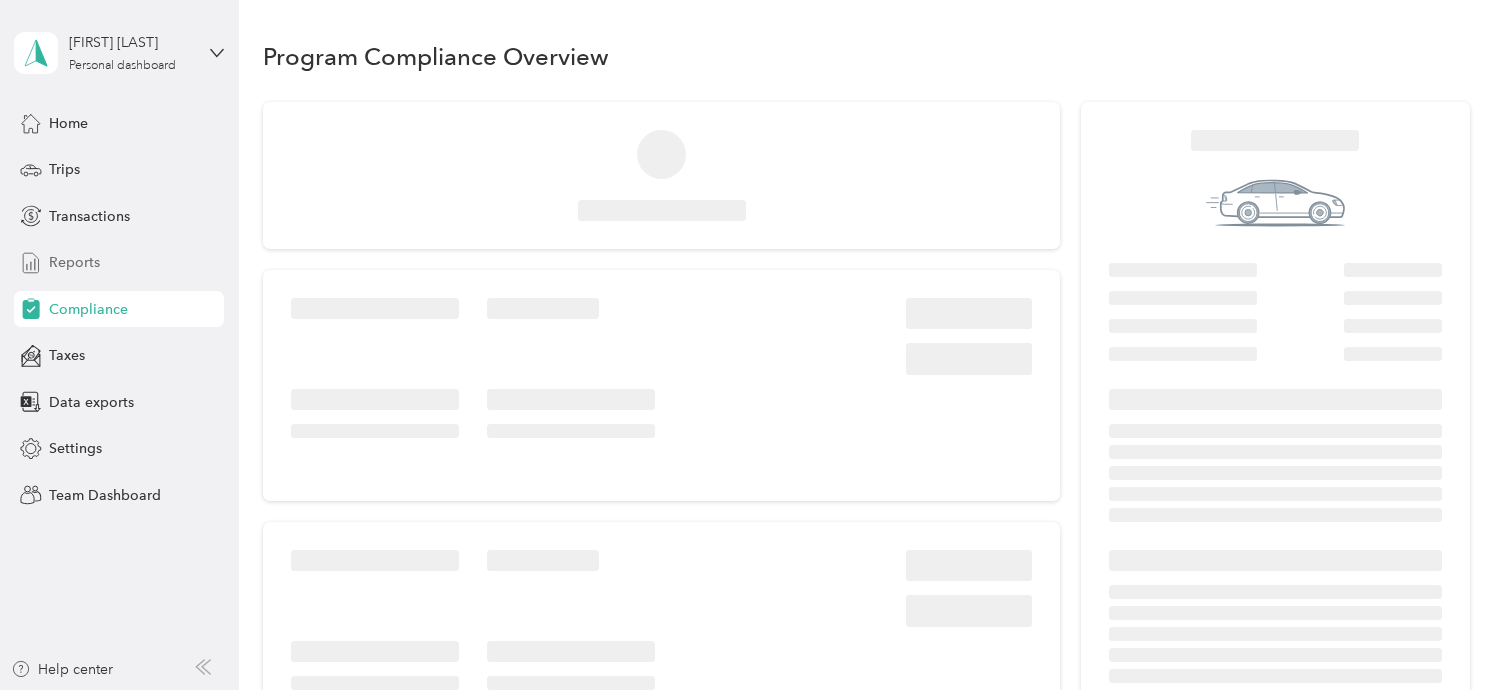 click on "Reports" at bounding box center (74, 262) 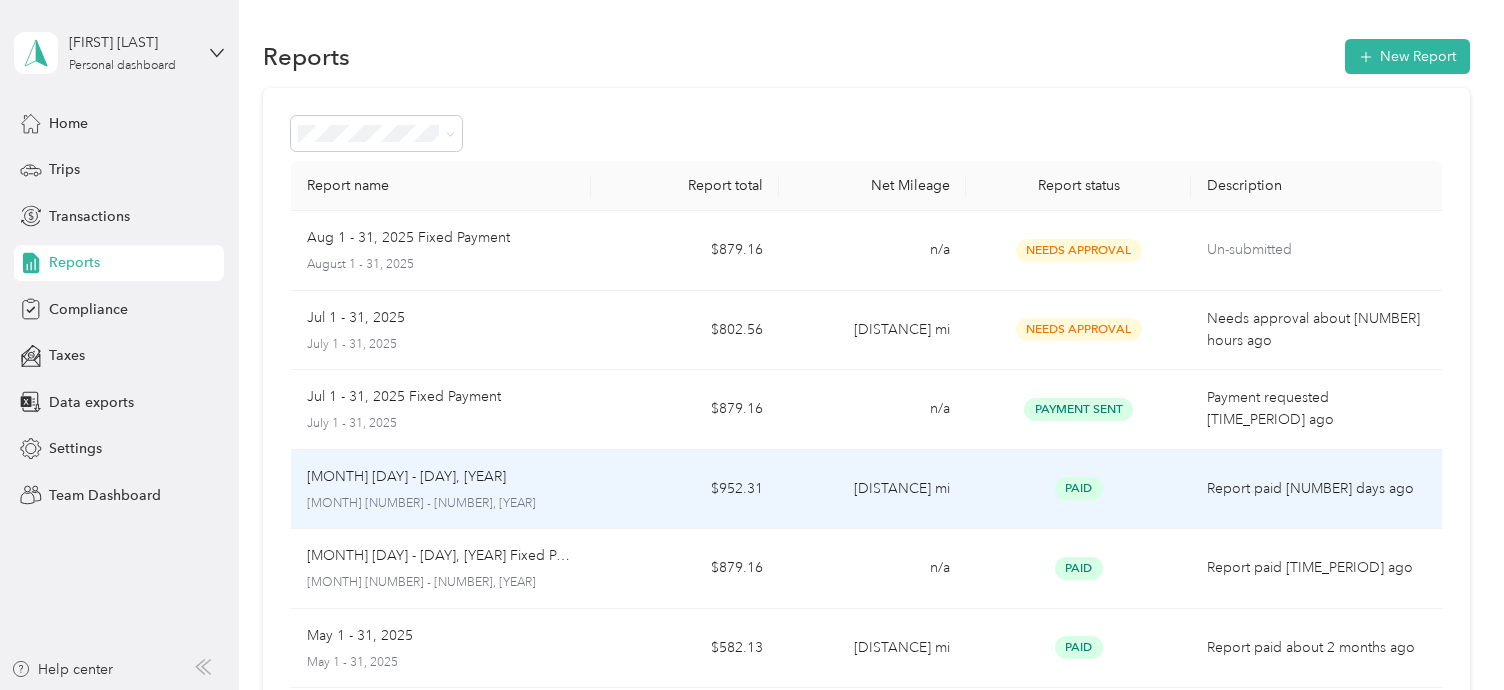 click on "Paid" at bounding box center (1078, 488) 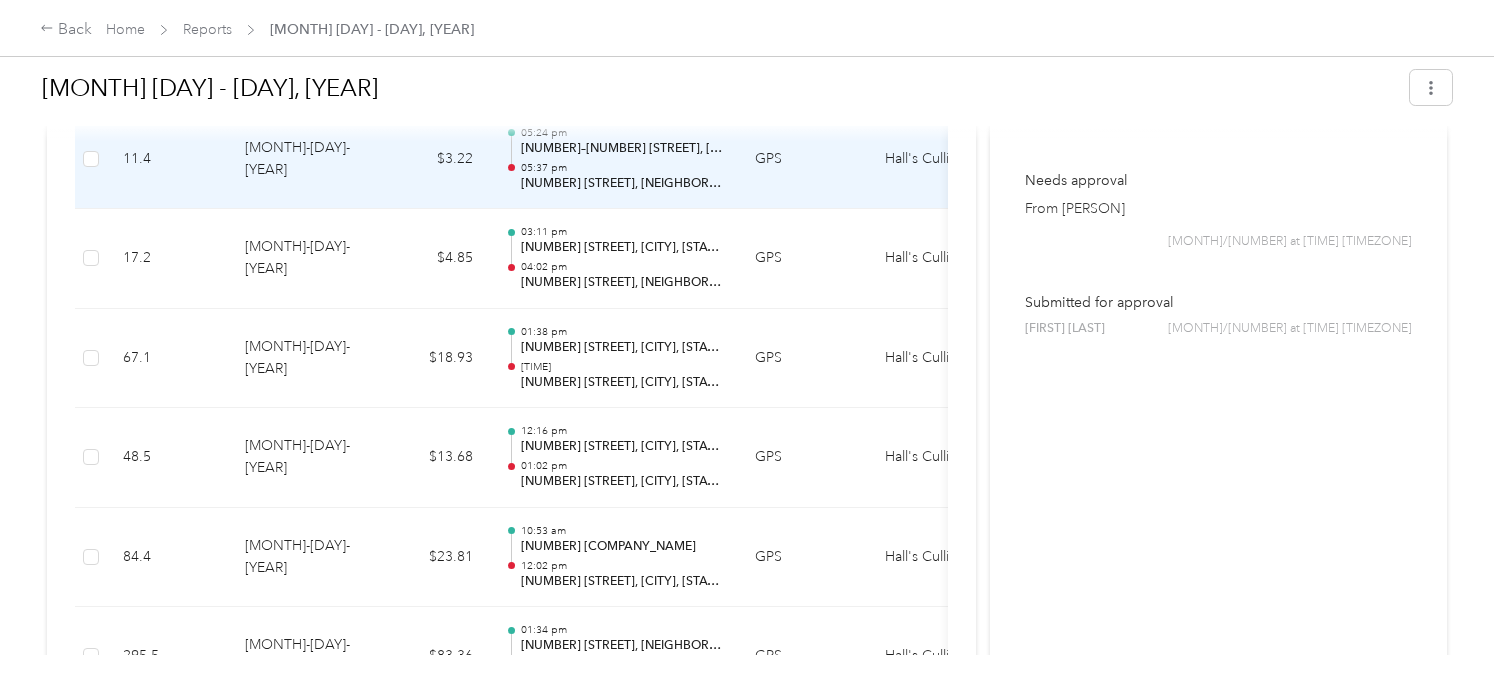 scroll, scrollTop: 0, scrollLeft: 0, axis: both 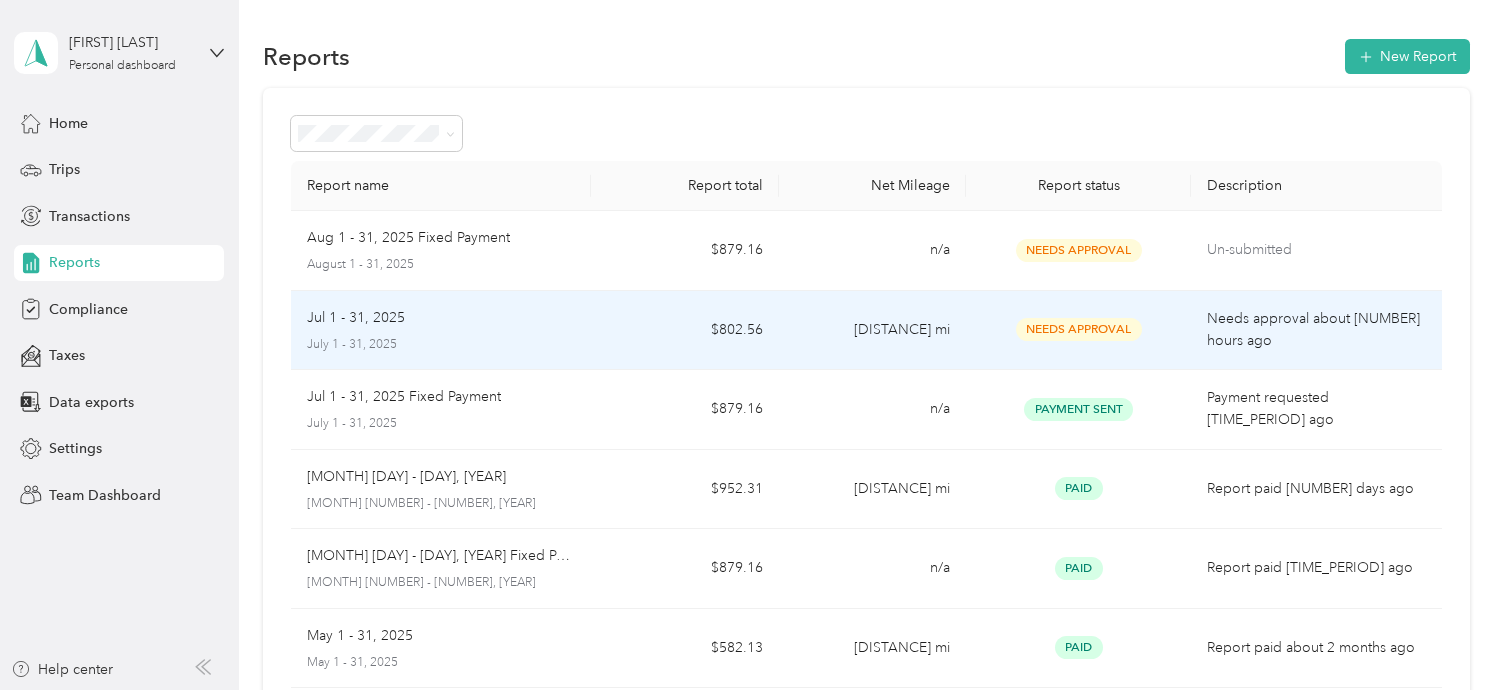 click on "Jul 1 - 31, 2025" at bounding box center [356, 318] 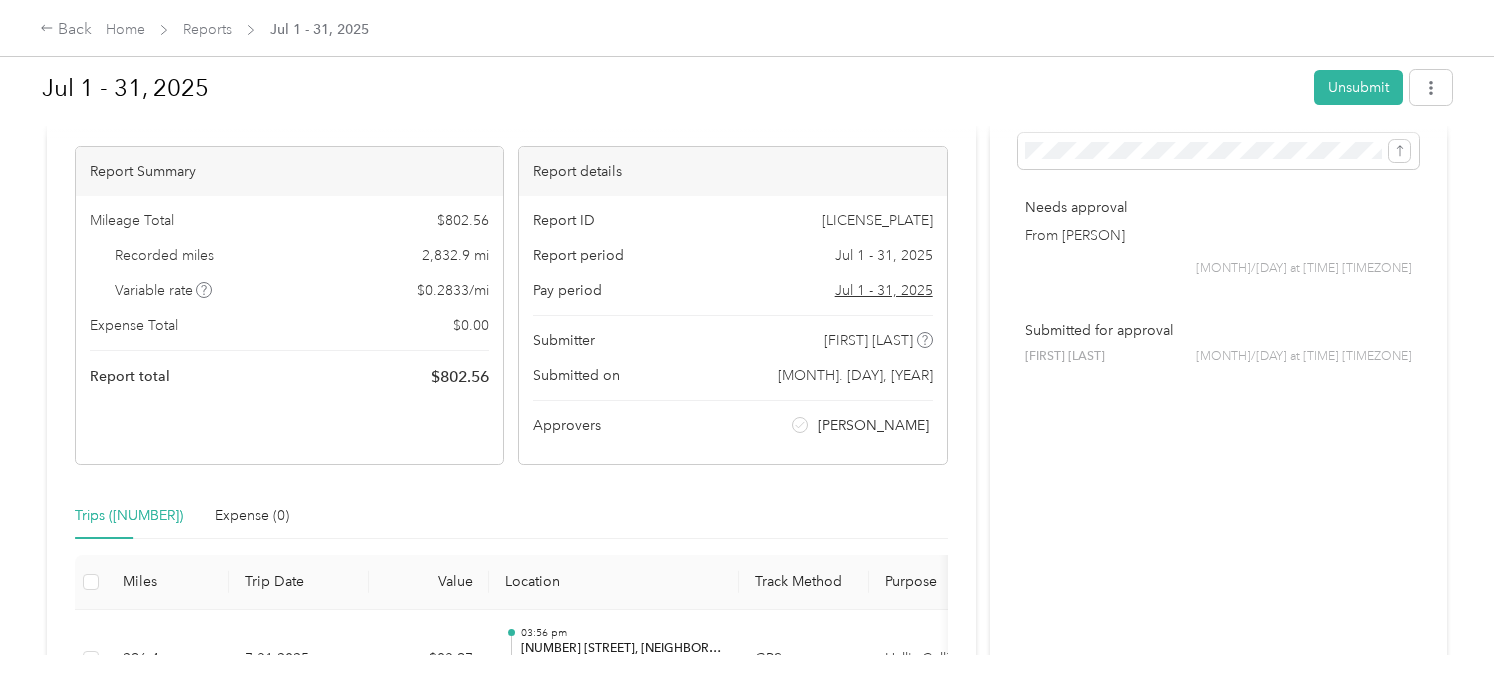scroll, scrollTop: 0, scrollLeft: 0, axis: both 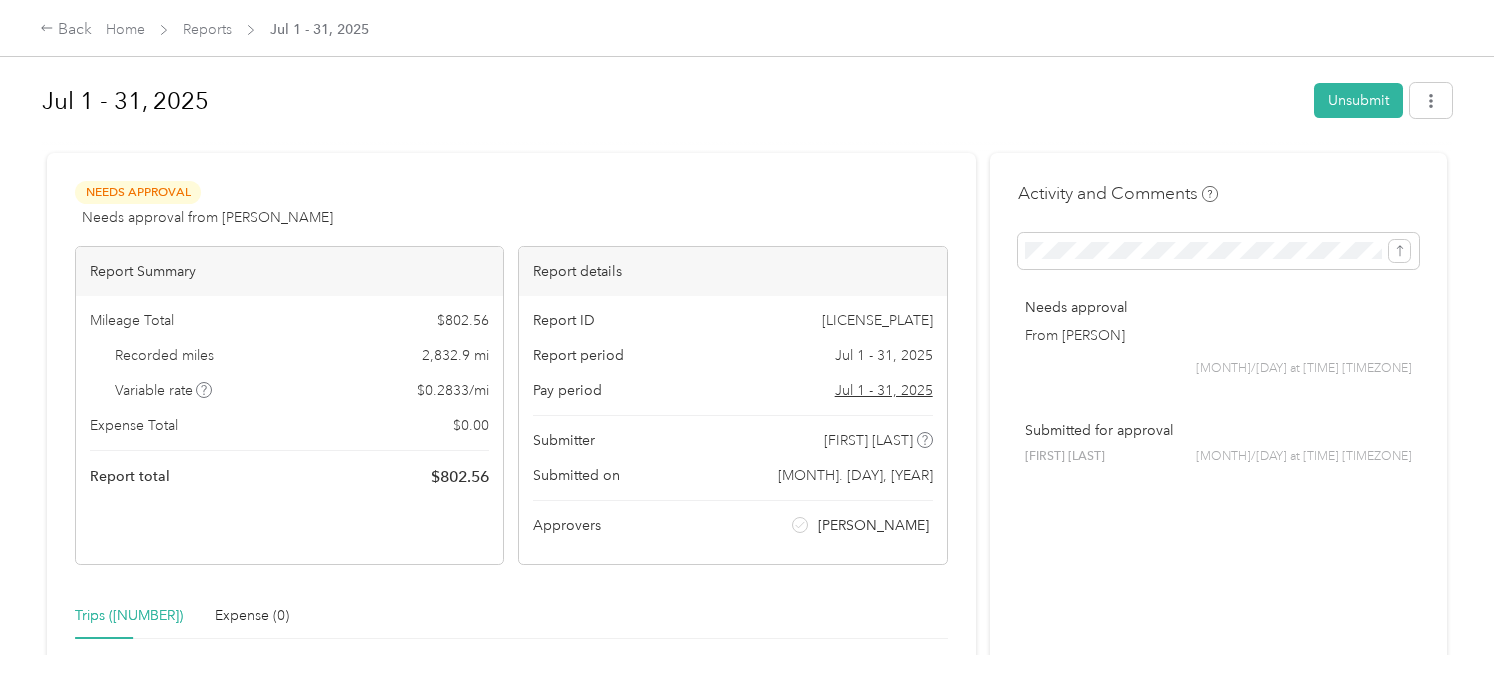 click on "Activity and Comments   Needs approval From [PERSON] [MONTH]/[DAY] at [TIME] [TIMEZONE] Submitted for approval [PERSON] [MONTH]/[DAY] at [TIME] [TIMEZONE]" at bounding box center (1218, 2951) 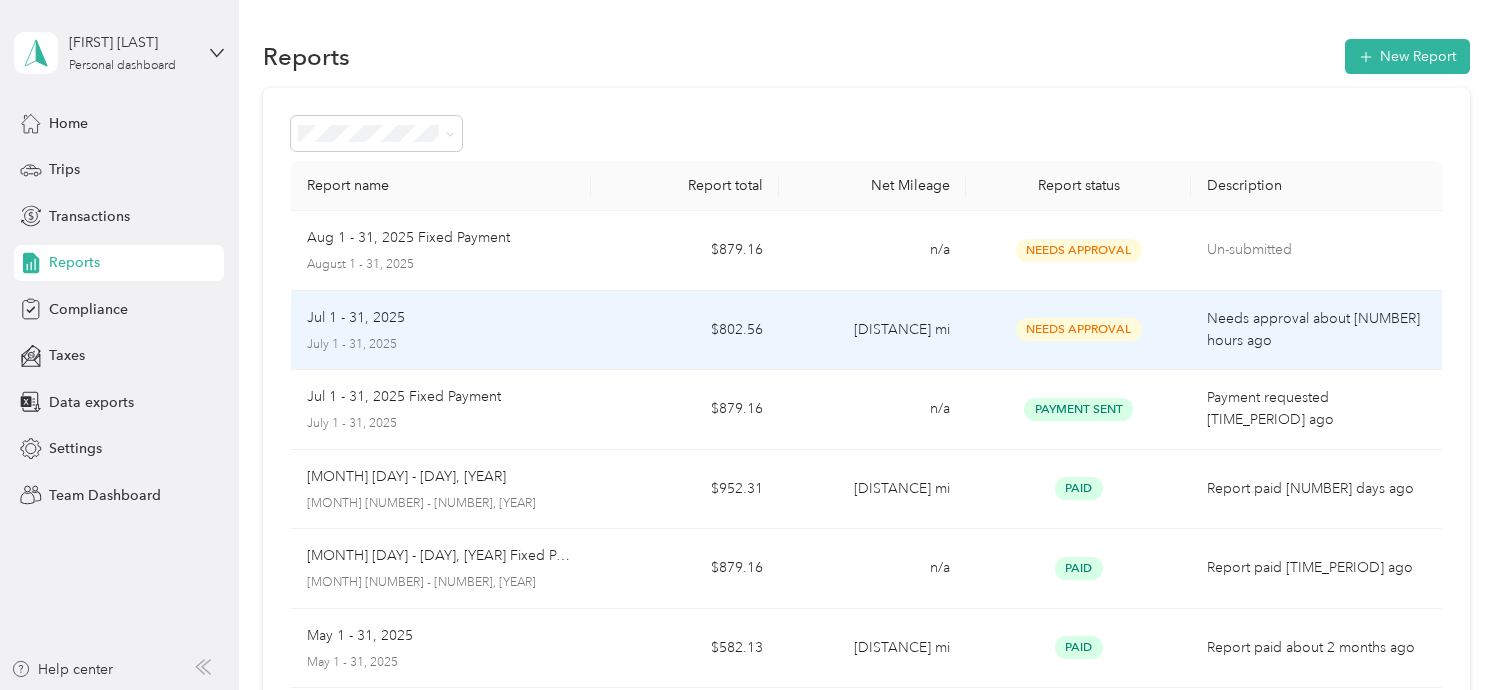 click on "[MONTH] [DAY] - [DAY], [YEAR] [MONTH] [DAY] - [DAY], [YEAR]" at bounding box center [441, 330] 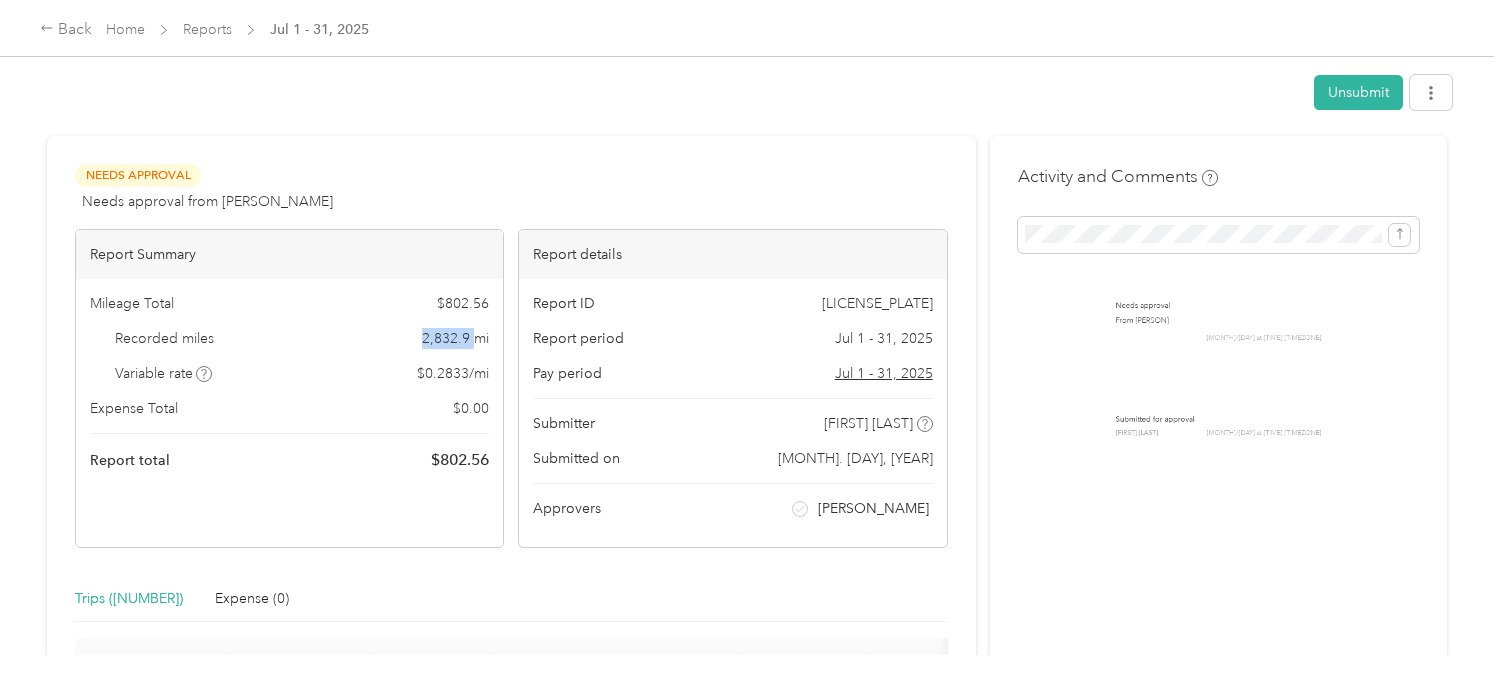 click on "Recorded miles [DISTANCE]   mi" at bounding box center [289, 338] 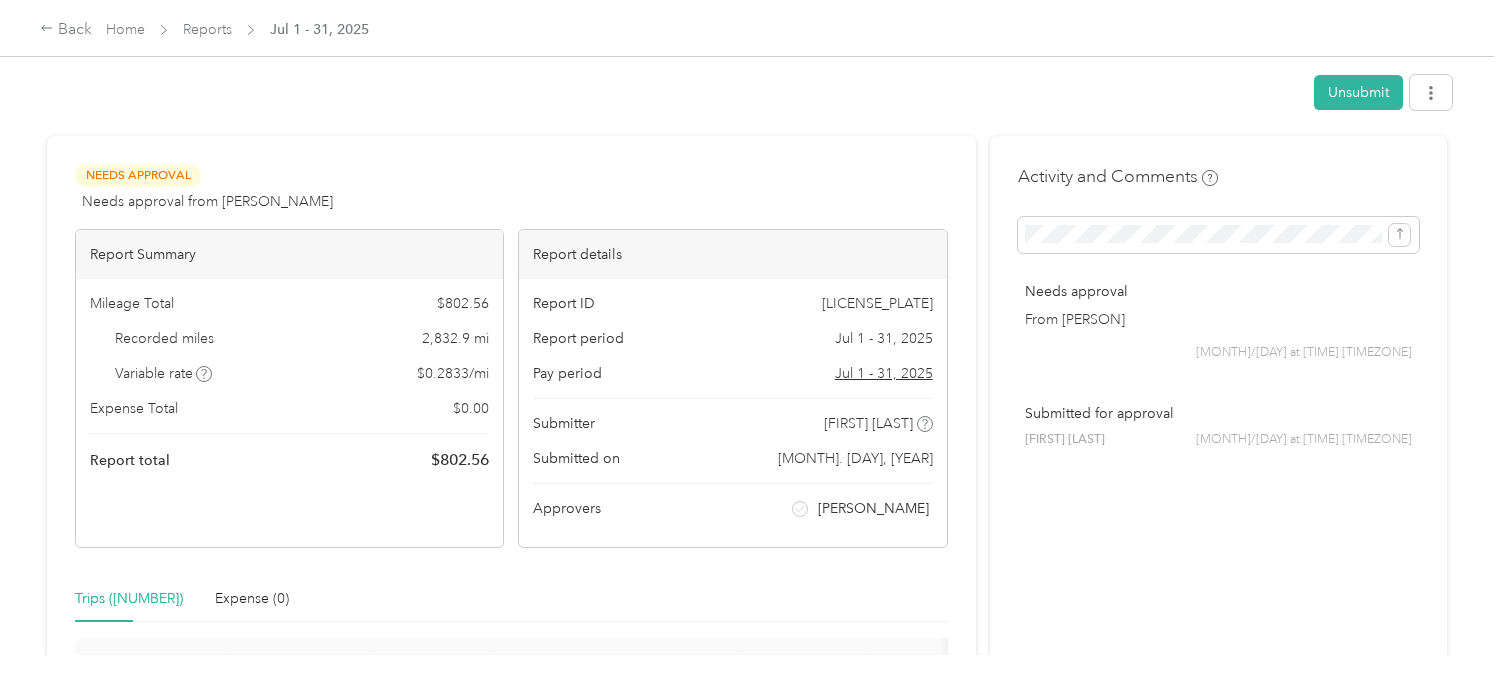 click on "Needs approval Needs approval from [PERSON] View  activity & comments" at bounding box center (511, 188) 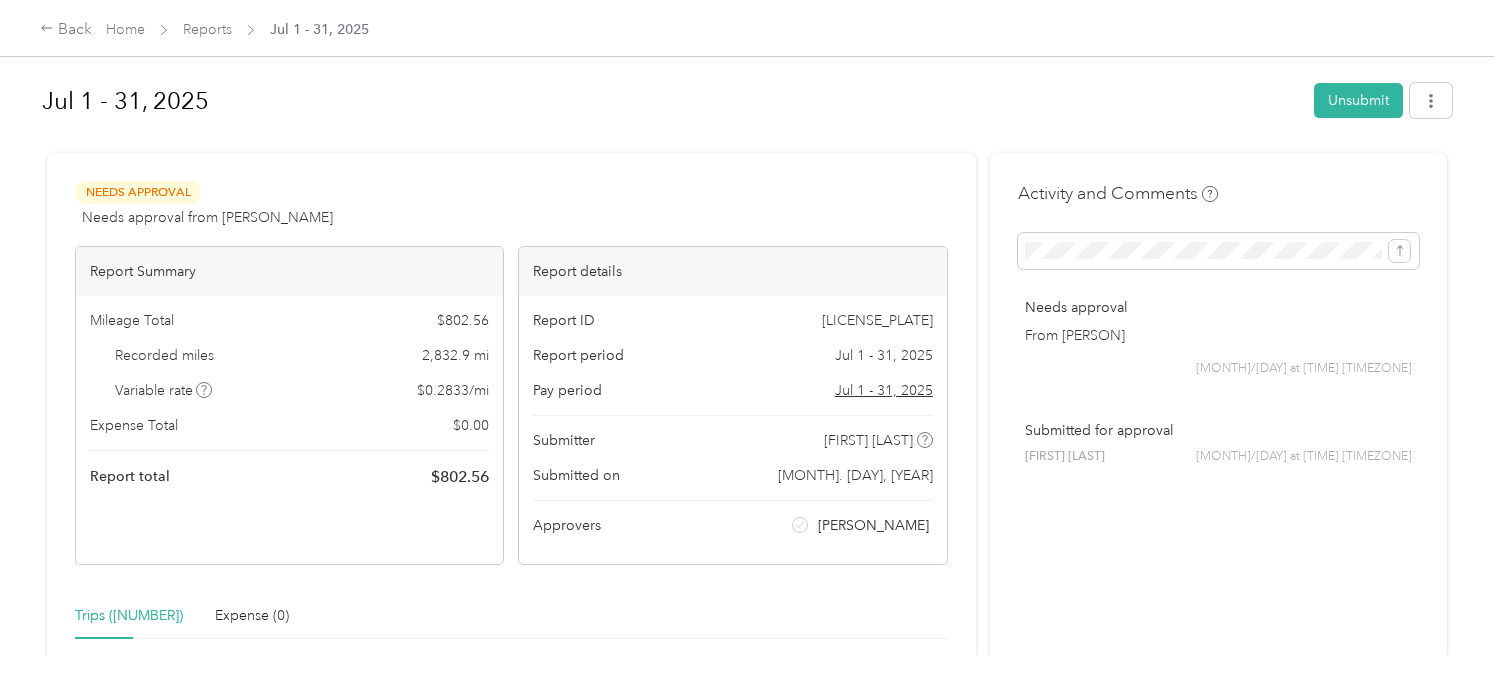 click on "Activity and Comments   Needs approval From [PERSON] [MONTH]/[DAY] at [TIME] [TIMEZONE] Submitted for approval [PERSON] [MONTH]/[DAY] at [TIME] [TIMEZONE]" at bounding box center (1218, 2951) 